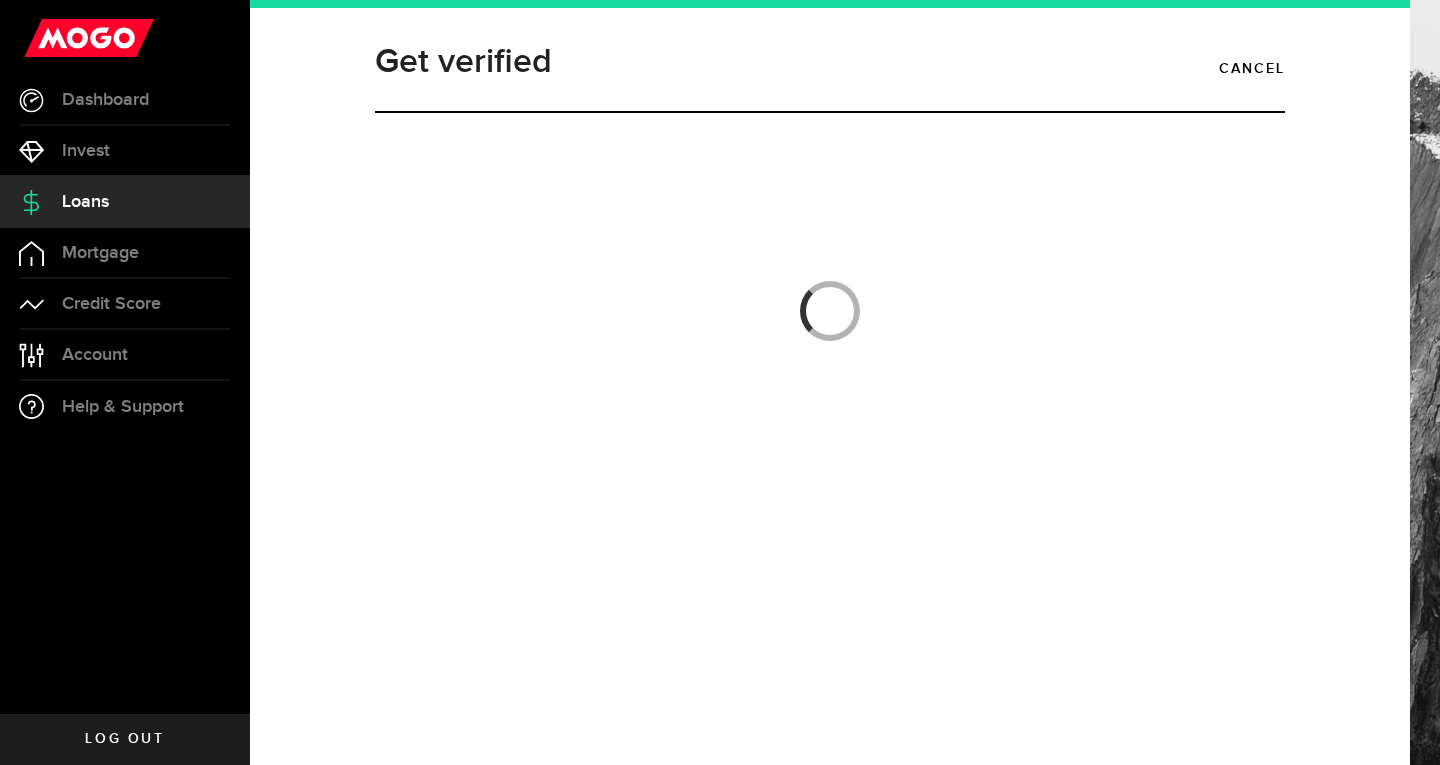 scroll, scrollTop: 0, scrollLeft: 0, axis: both 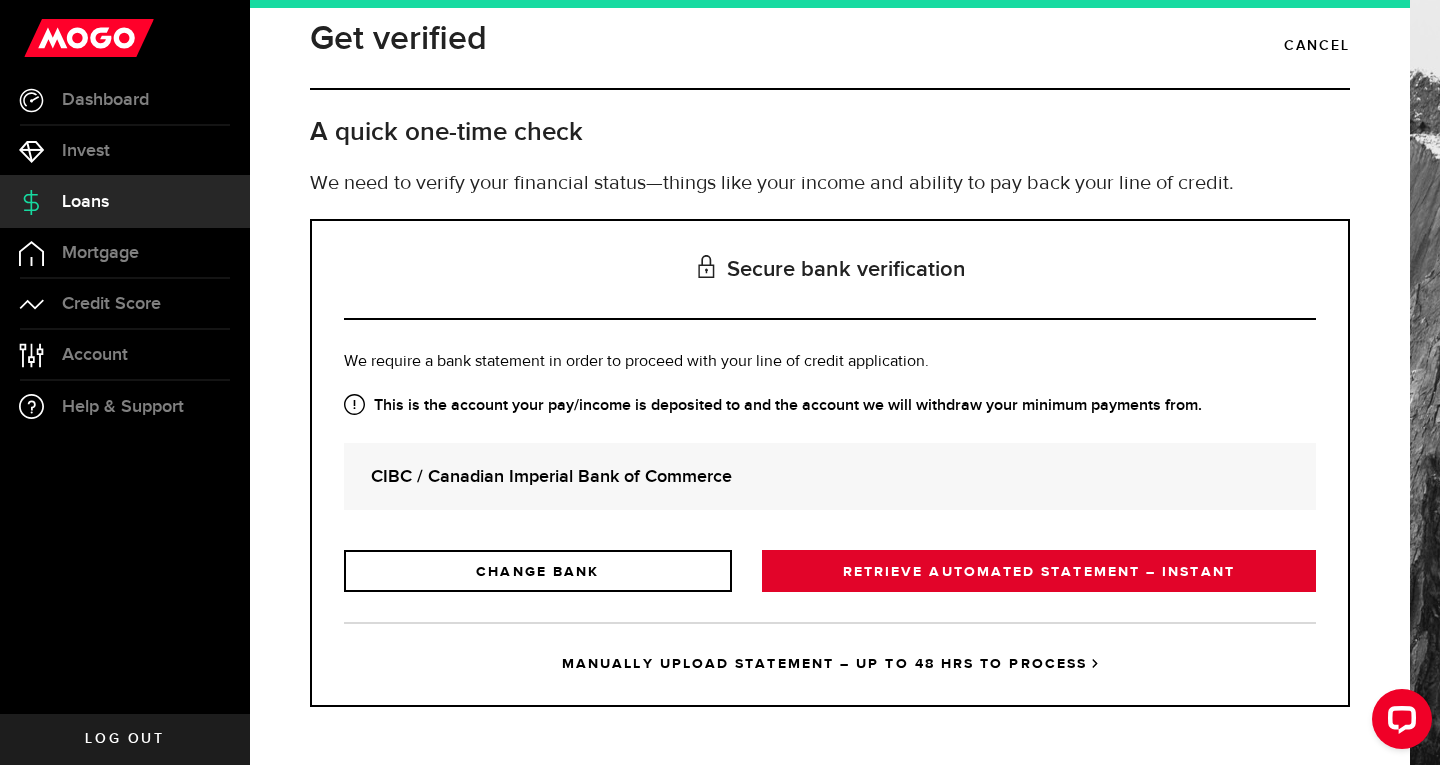 click on "RETRIEVE AUTOMATED STATEMENT – INSTANT" at bounding box center (1039, 571) 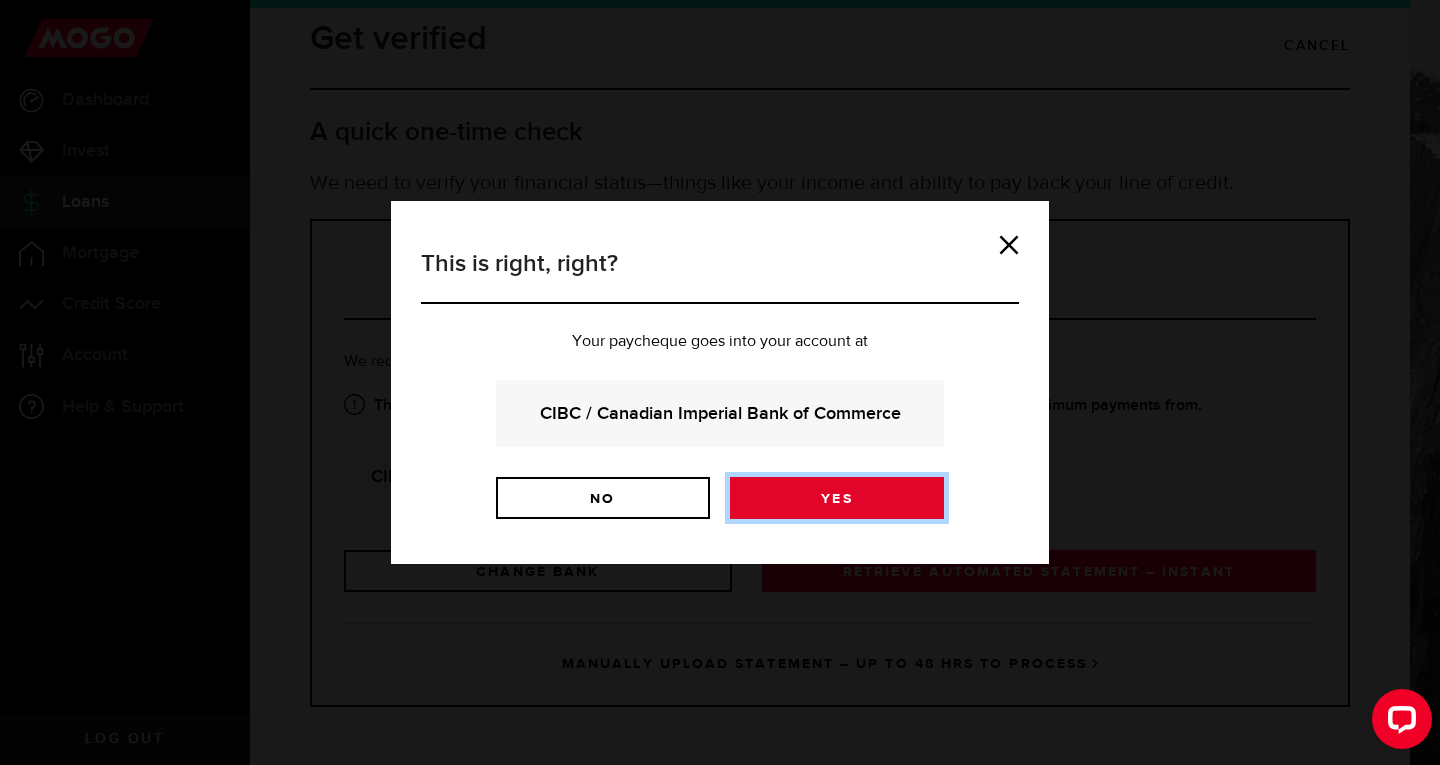 click on "Yes" at bounding box center (837, 498) 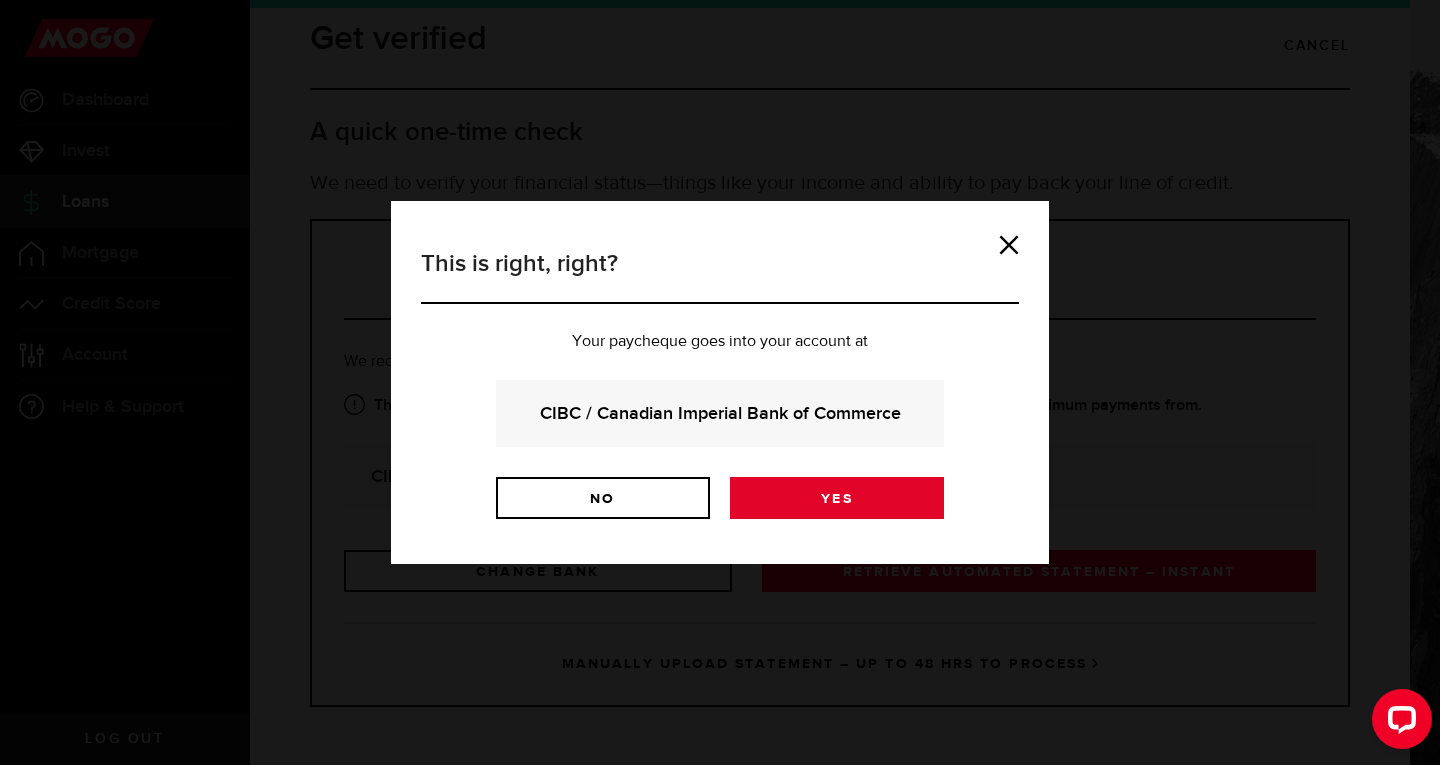 scroll, scrollTop: 0, scrollLeft: 0, axis: both 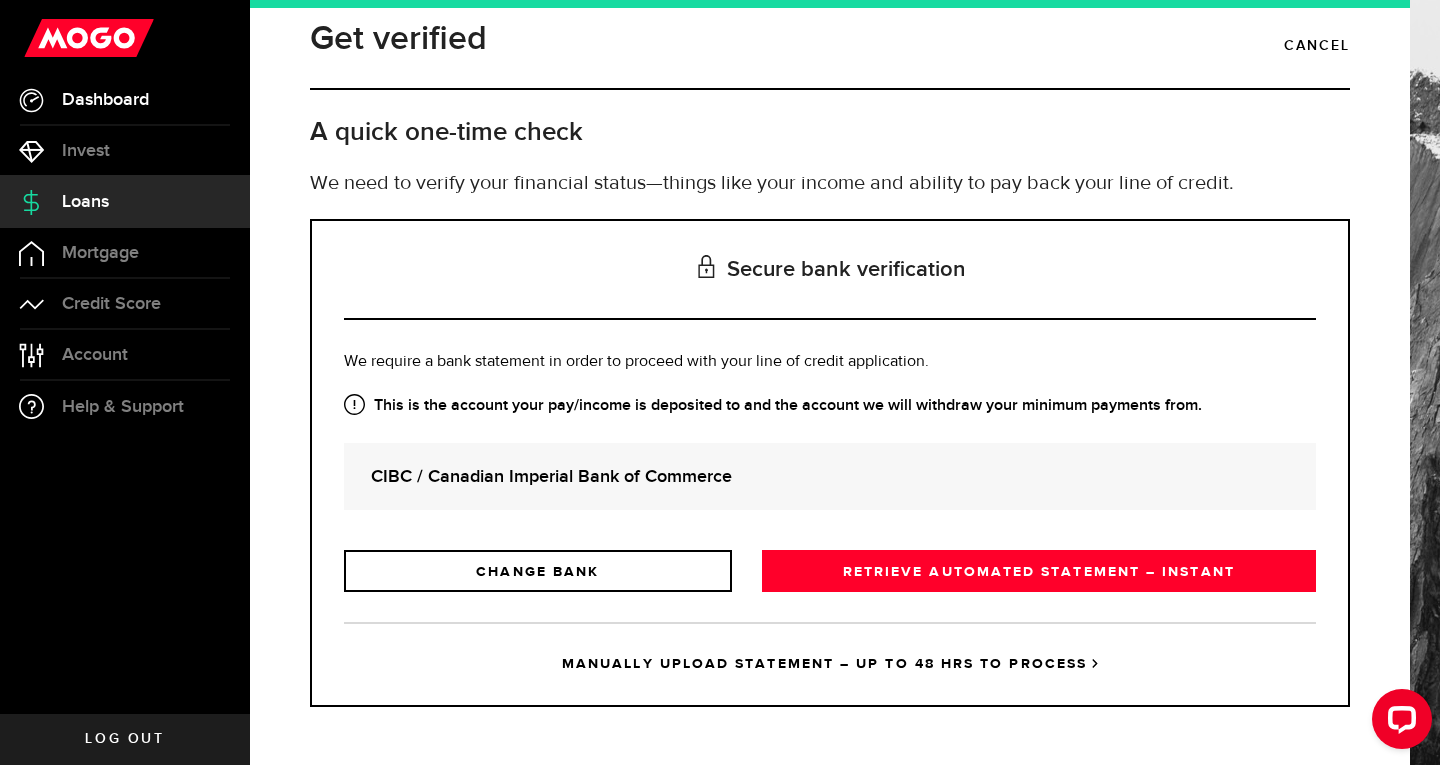 click on "Dashboard" at bounding box center [125, 100] 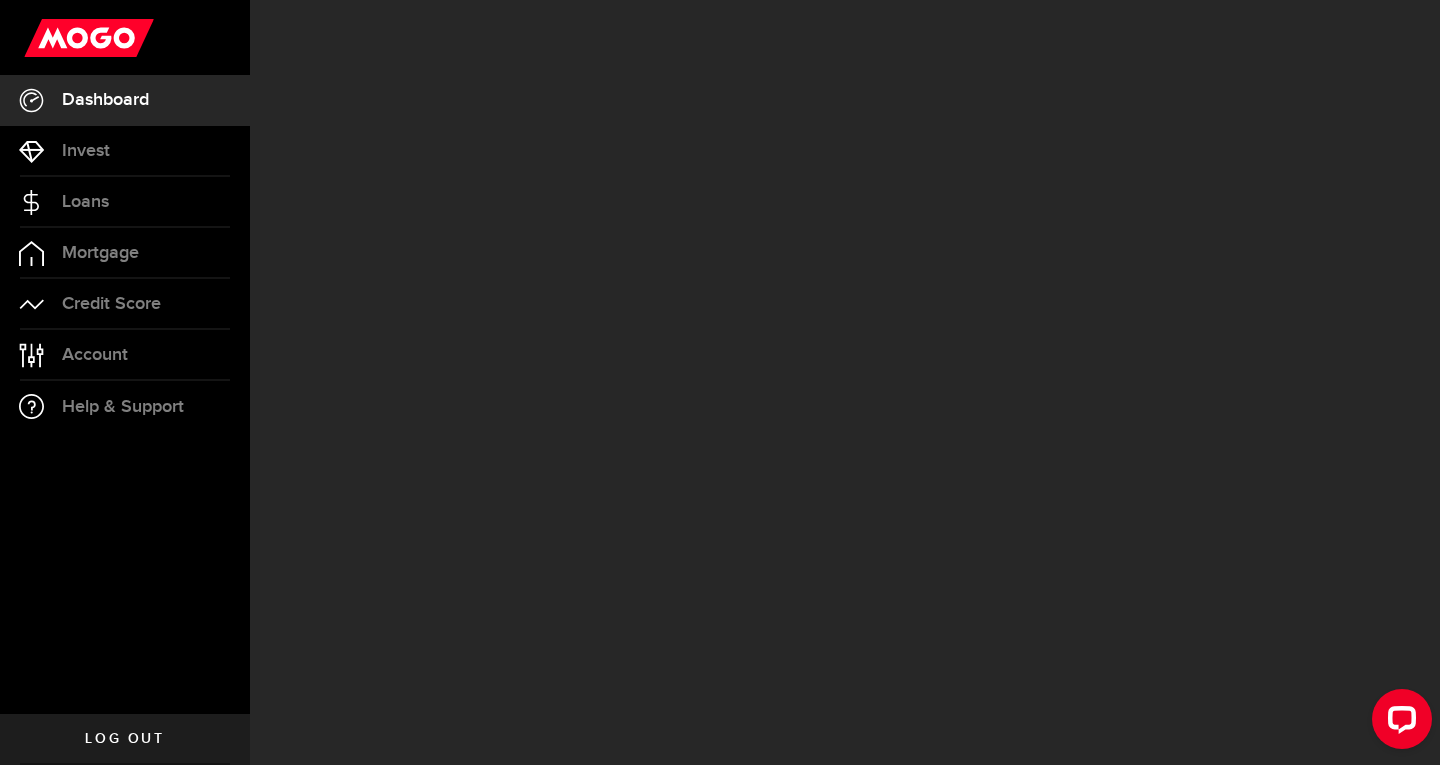 scroll, scrollTop: 0, scrollLeft: 0, axis: both 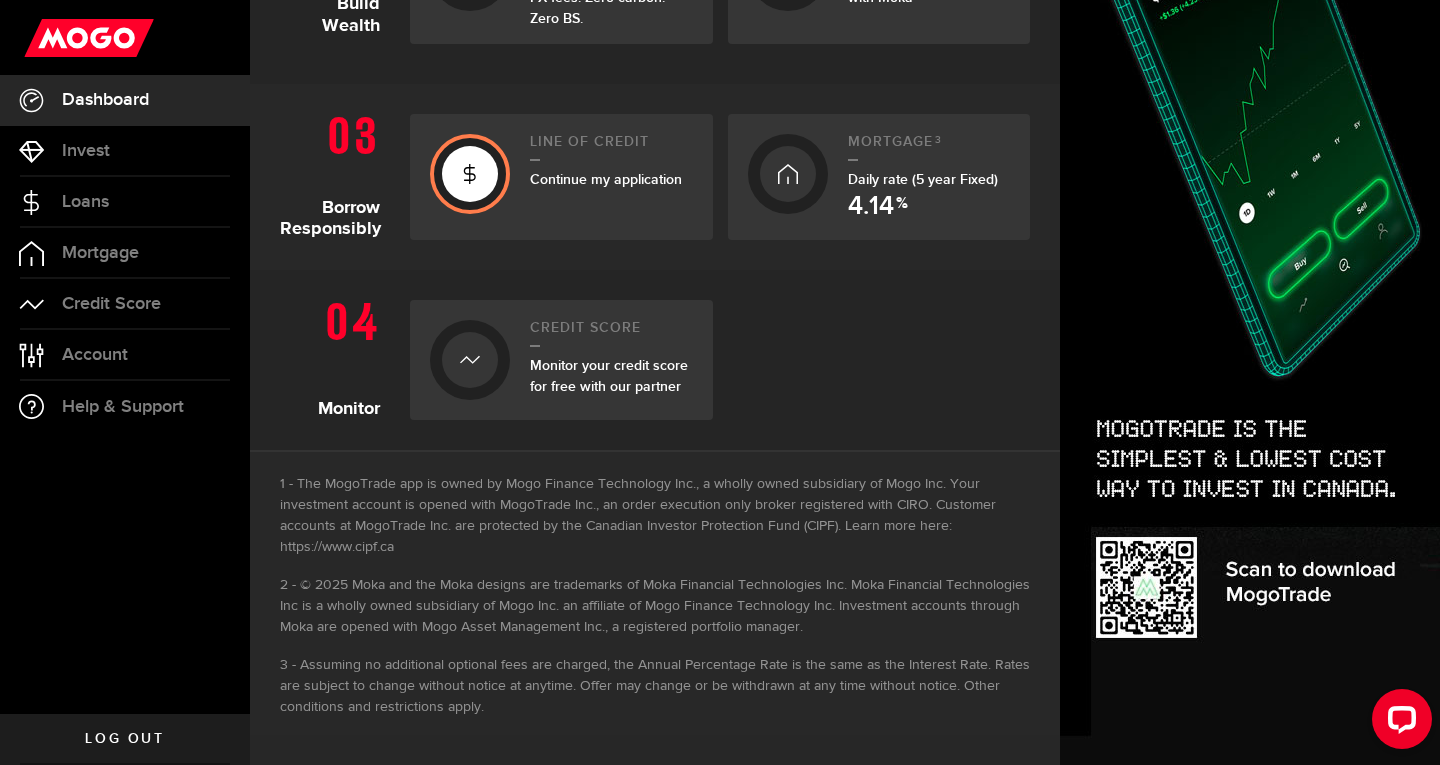click on "Continue my application" at bounding box center (606, 179) 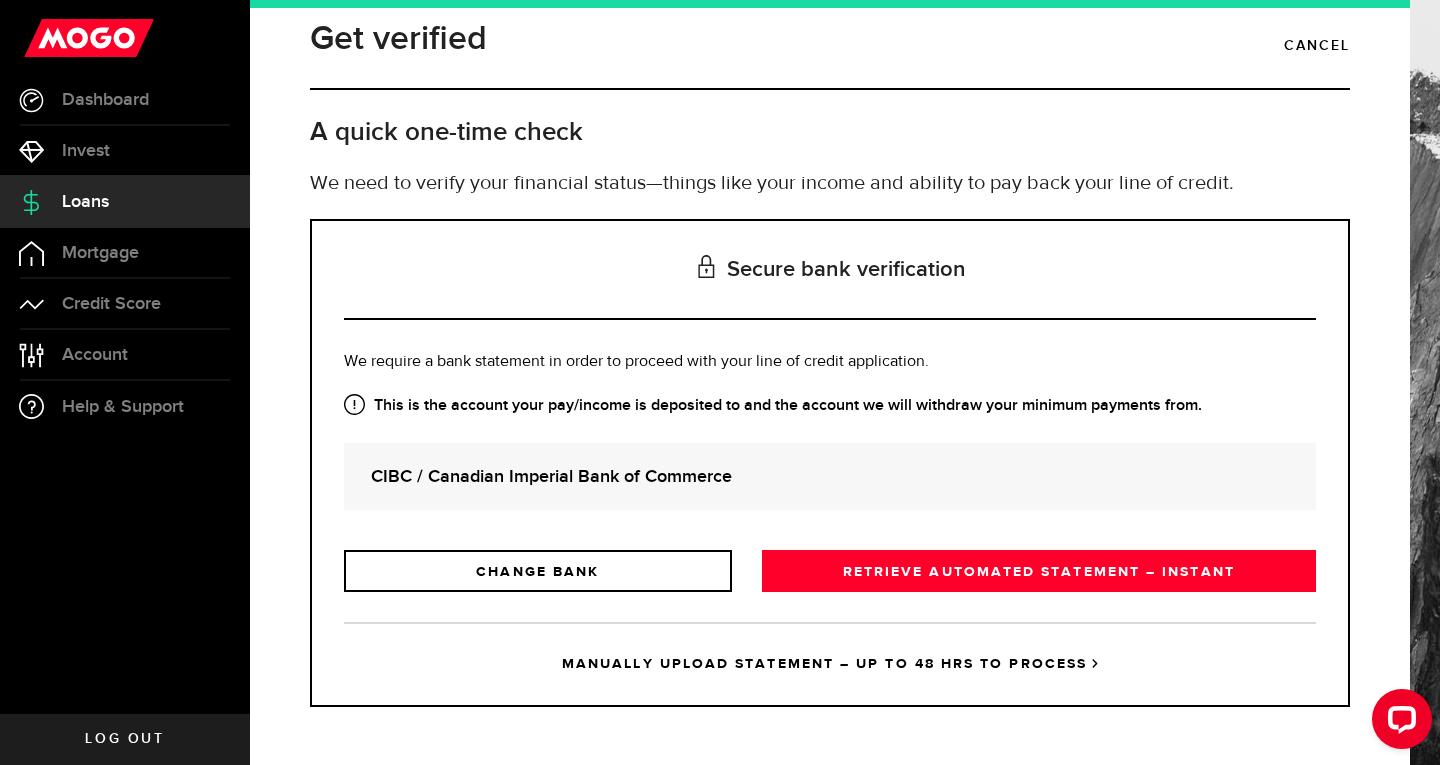 scroll, scrollTop: 0, scrollLeft: 0, axis: both 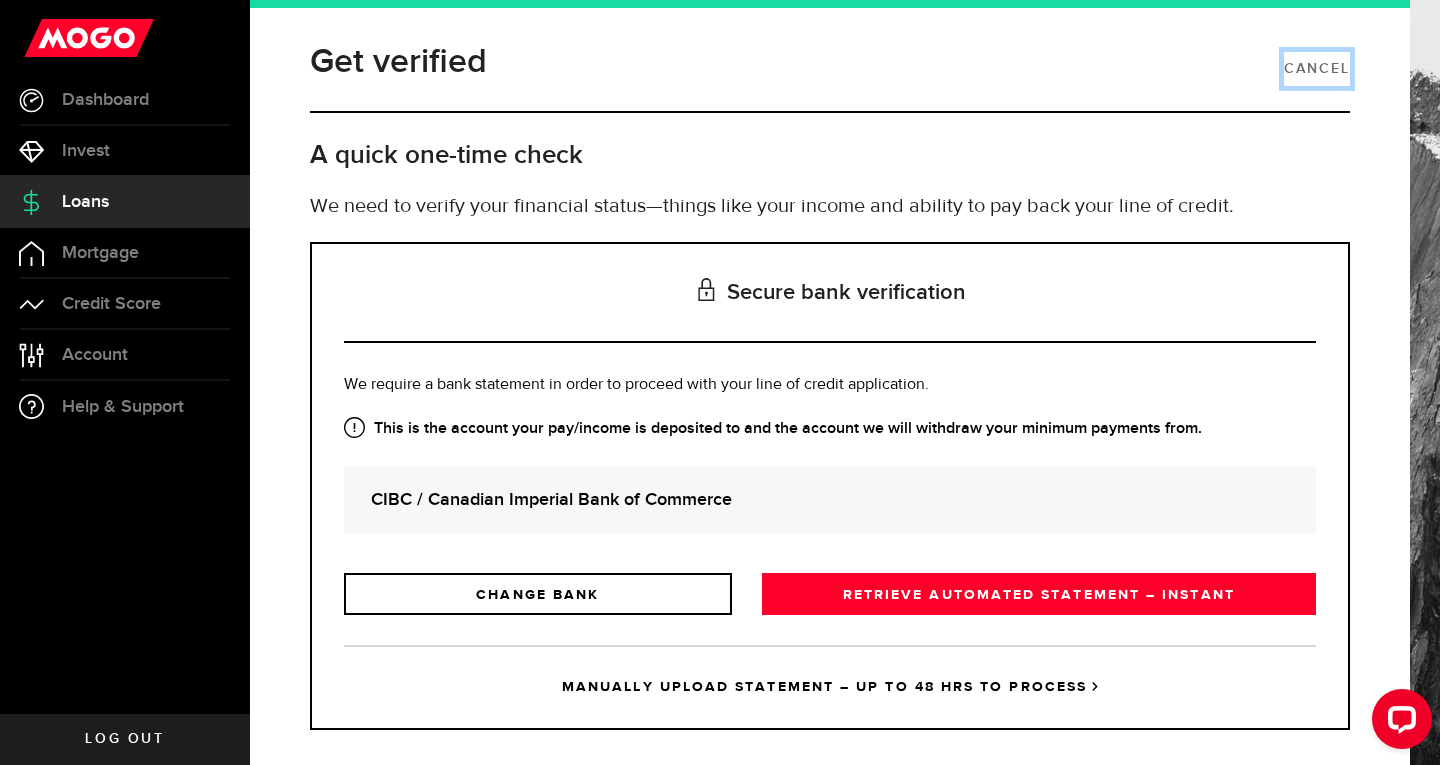 click on "Cancel" at bounding box center [1317, 69] 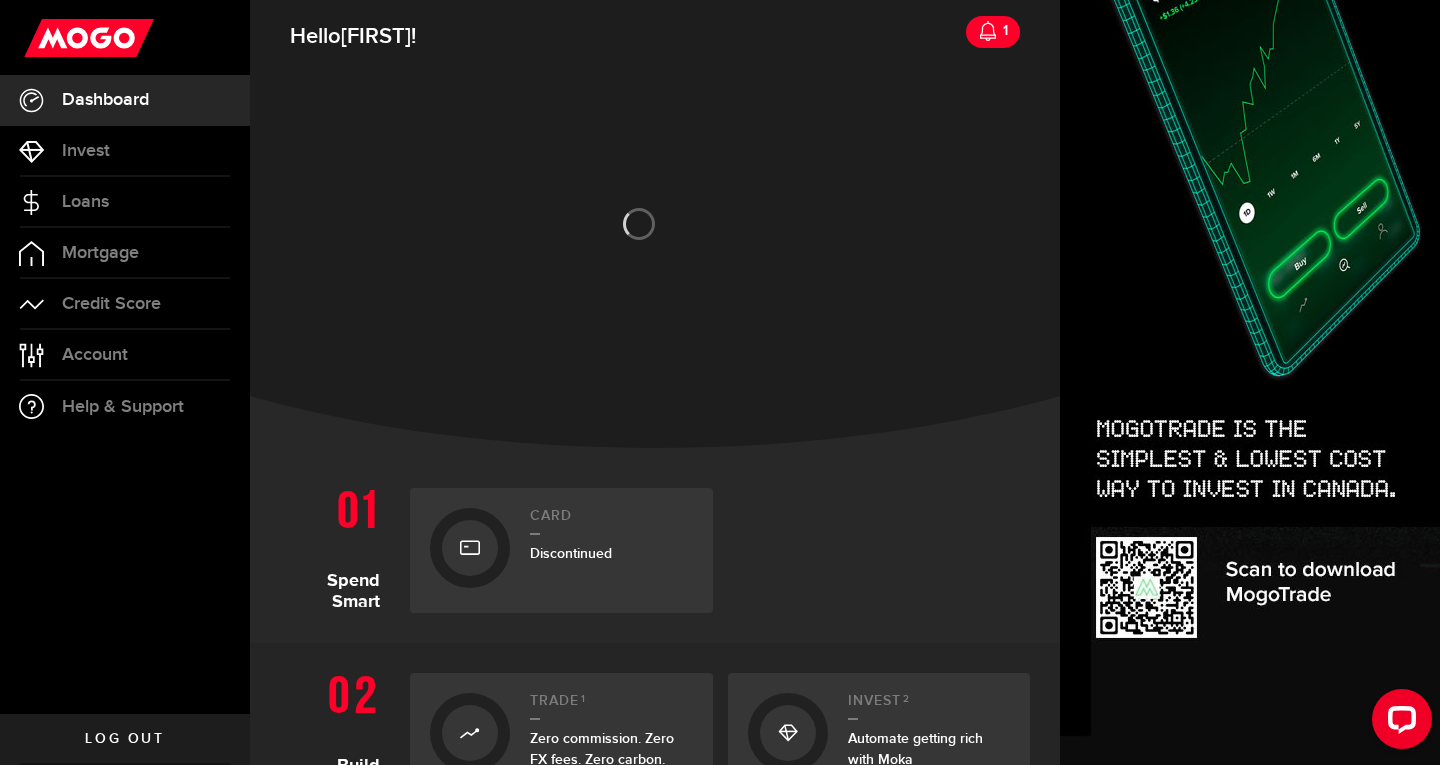 scroll, scrollTop: 775, scrollLeft: 0, axis: vertical 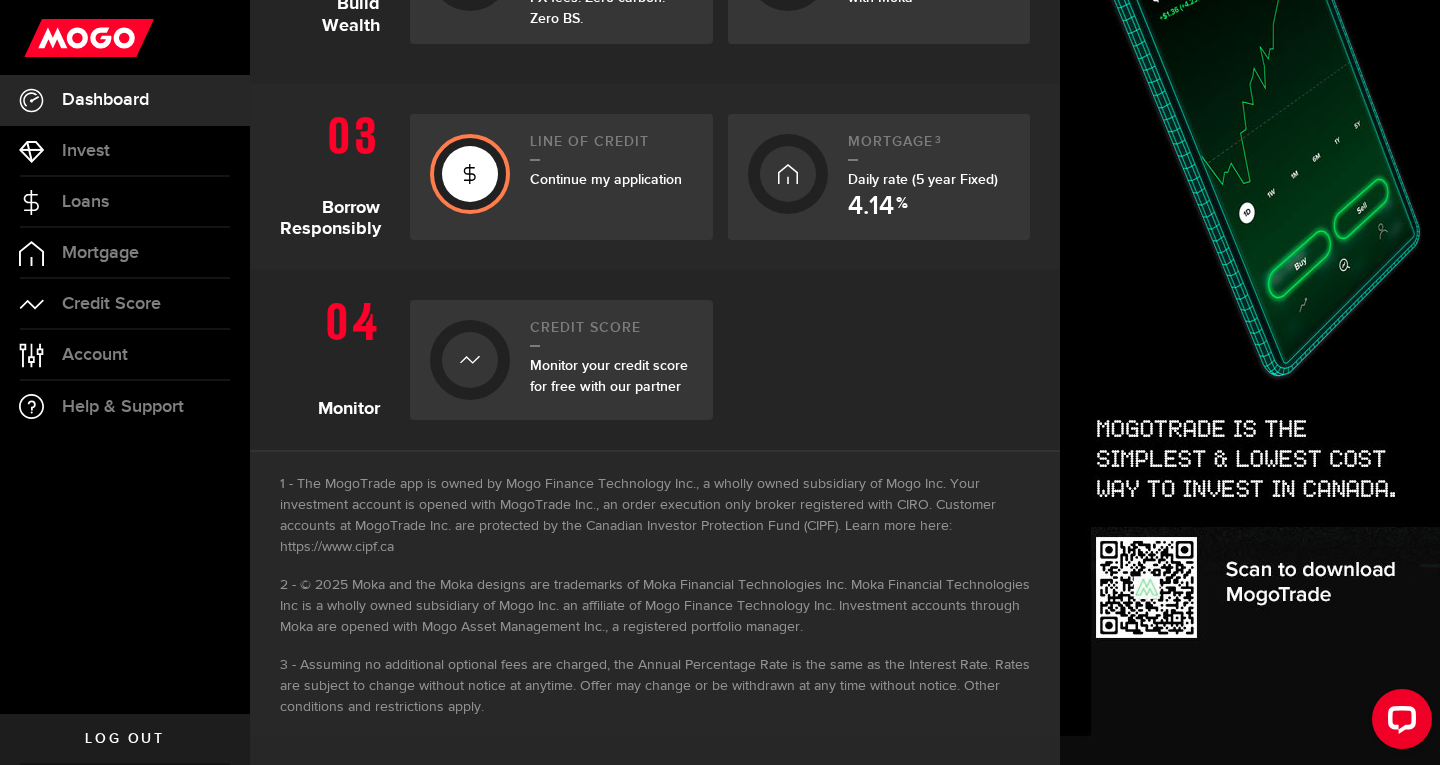 click on "Line of credit Continue my application" at bounding box center (611, 177) 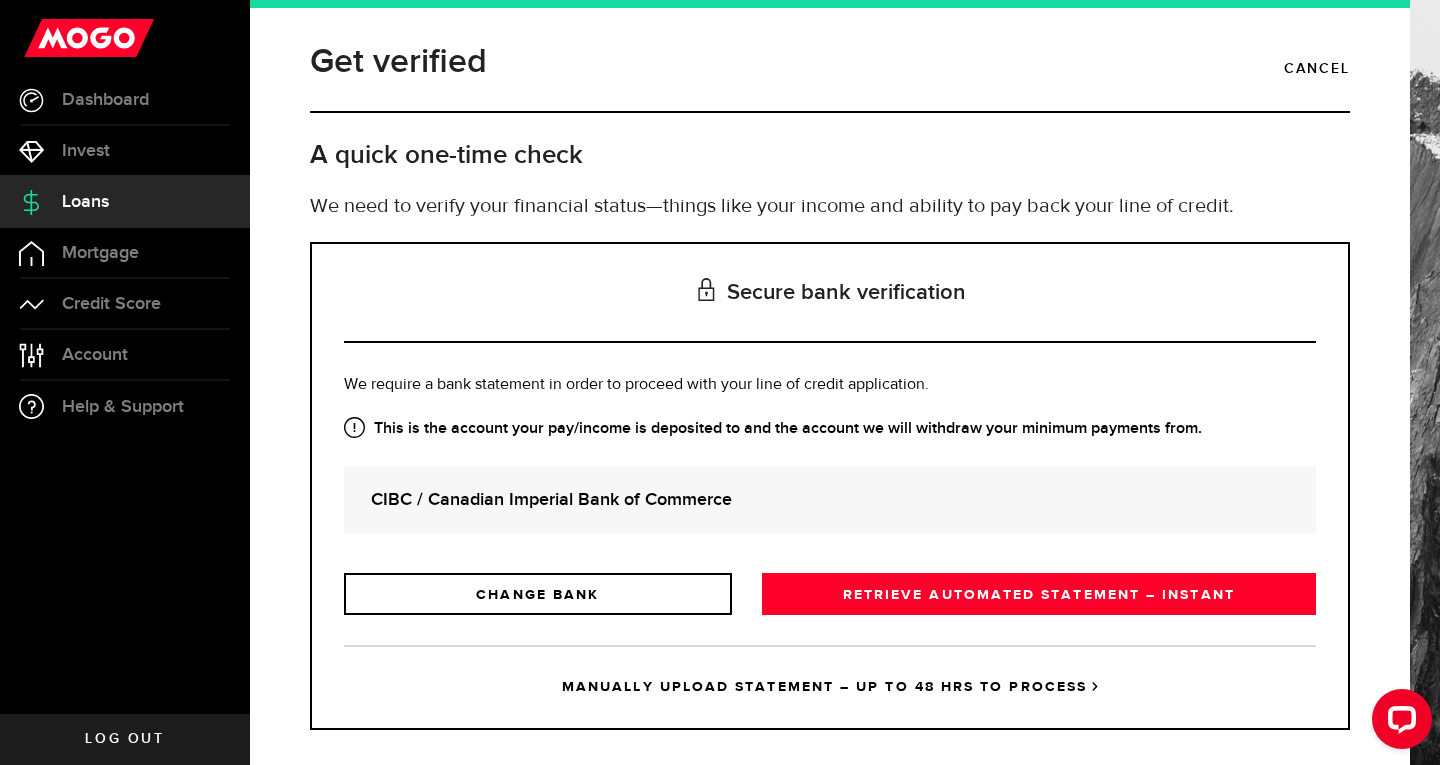 scroll, scrollTop: 23, scrollLeft: 0, axis: vertical 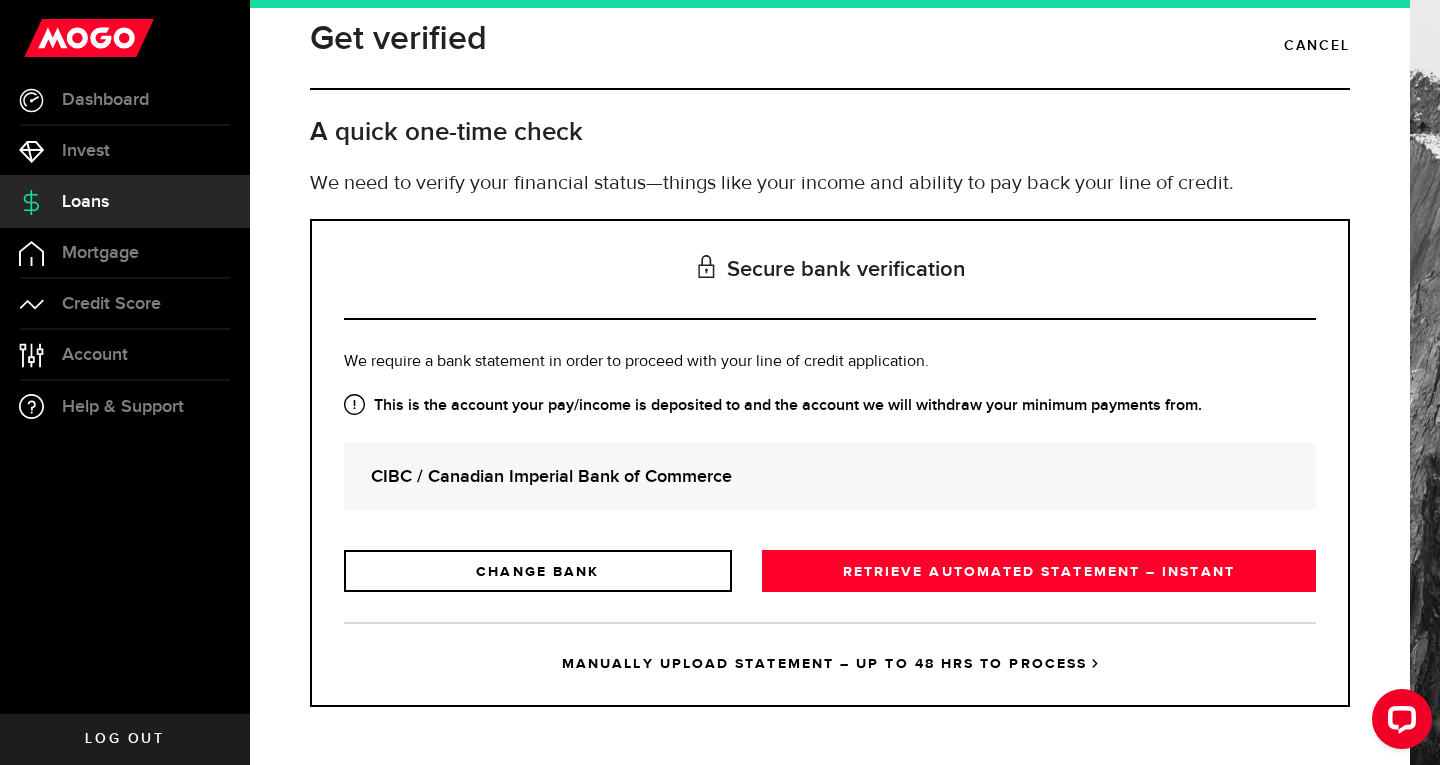 click on "MANUALLY UPLOAD STATEMENT – UP TO 48 HRS TO PROCESS" at bounding box center [830, 663] 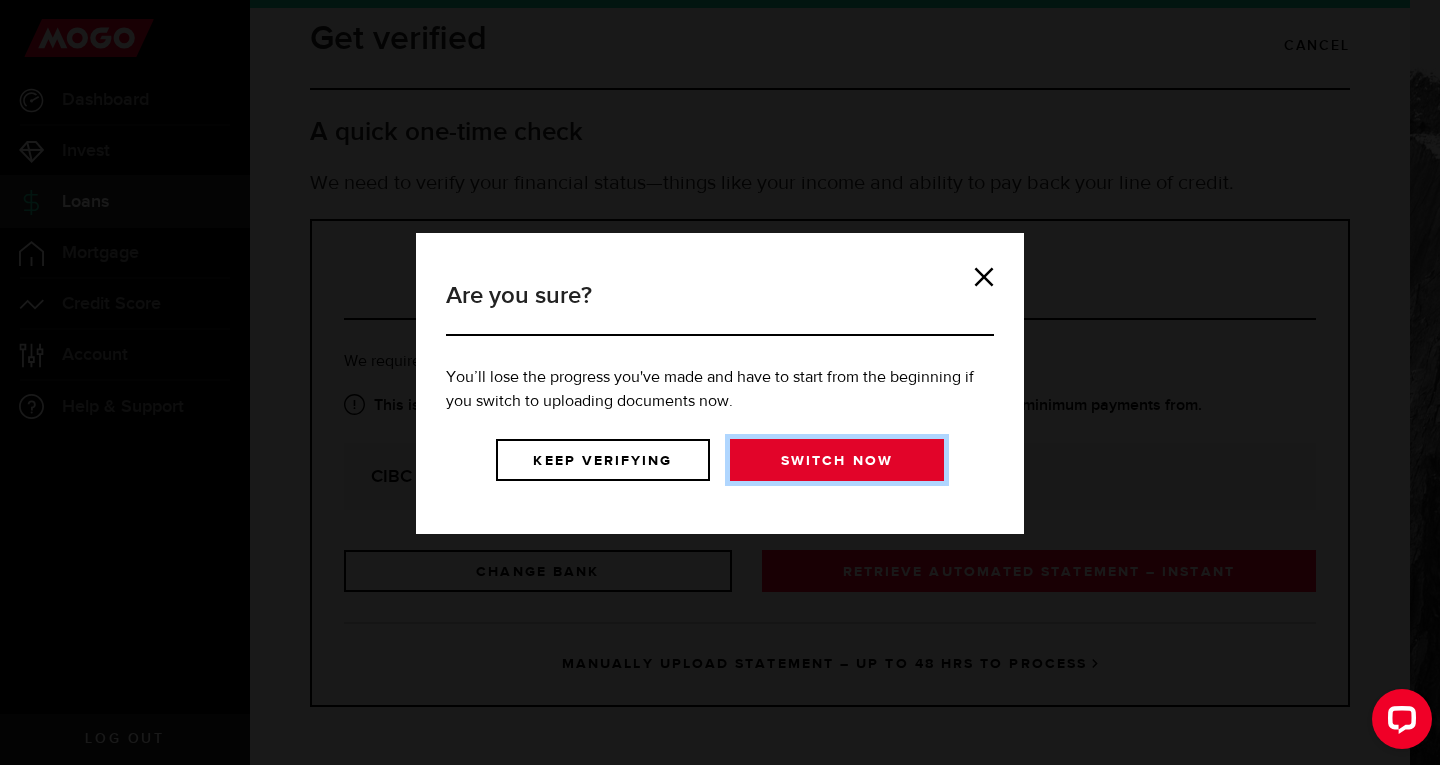 click on "Switch now" at bounding box center [837, 460] 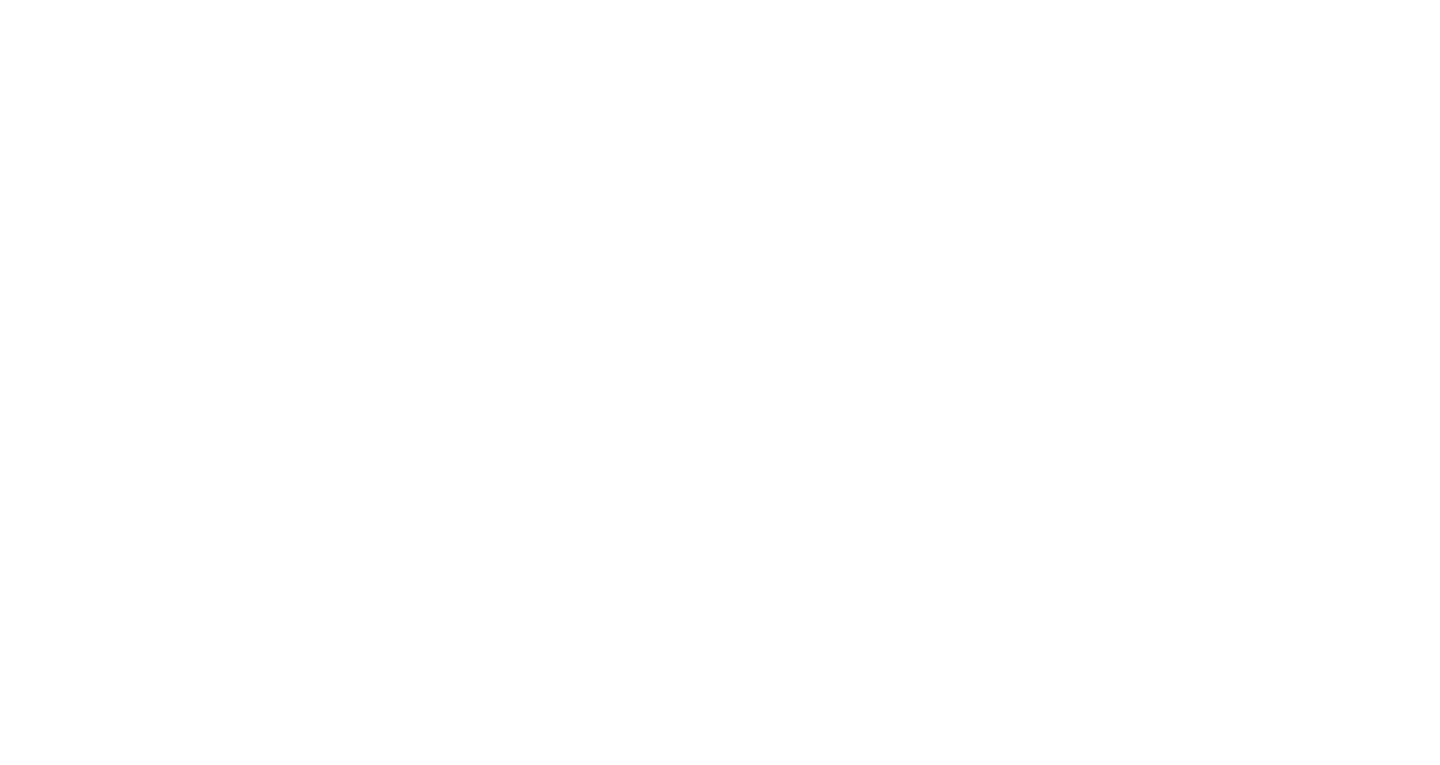 scroll, scrollTop: 0, scrollLeft: 0, axis: both 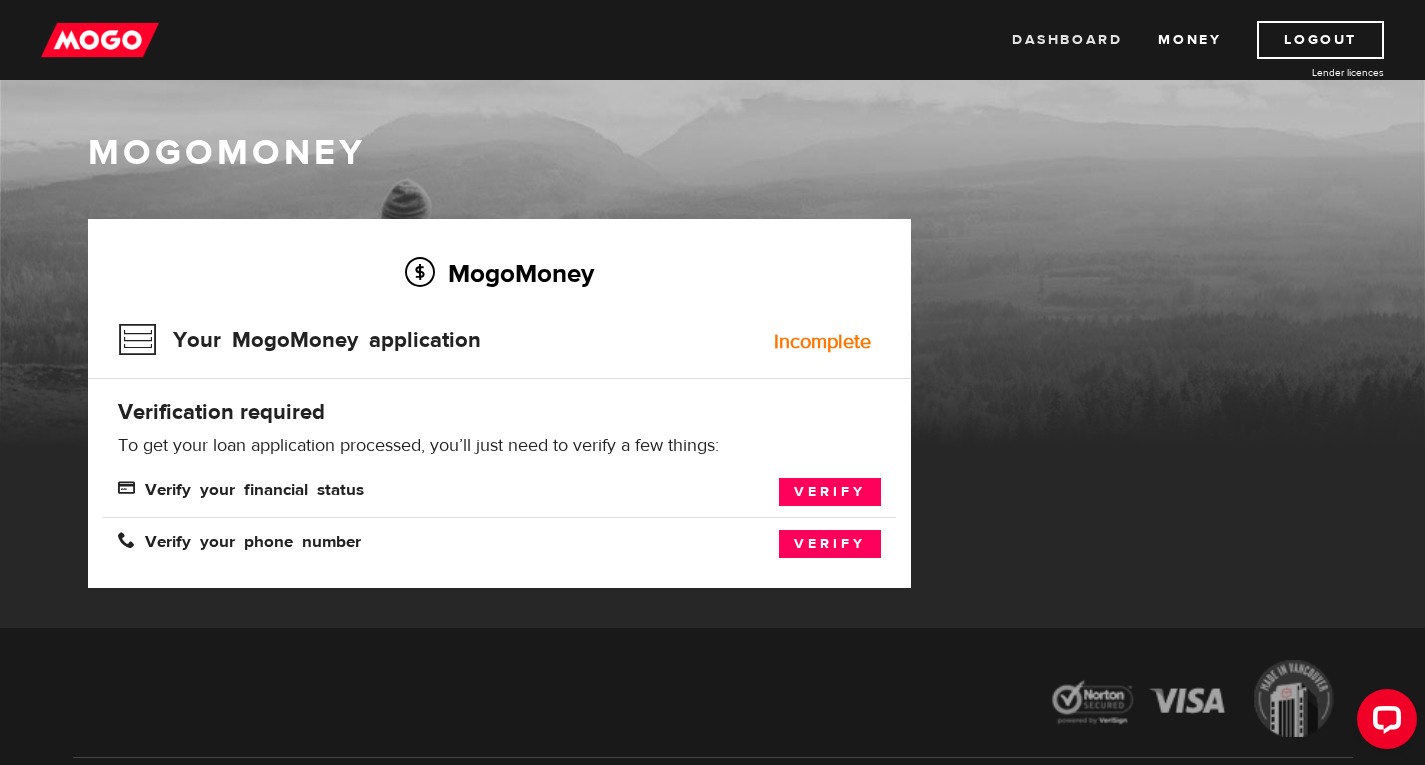 click on "Dashboard" at bounding box center (1067, 40) 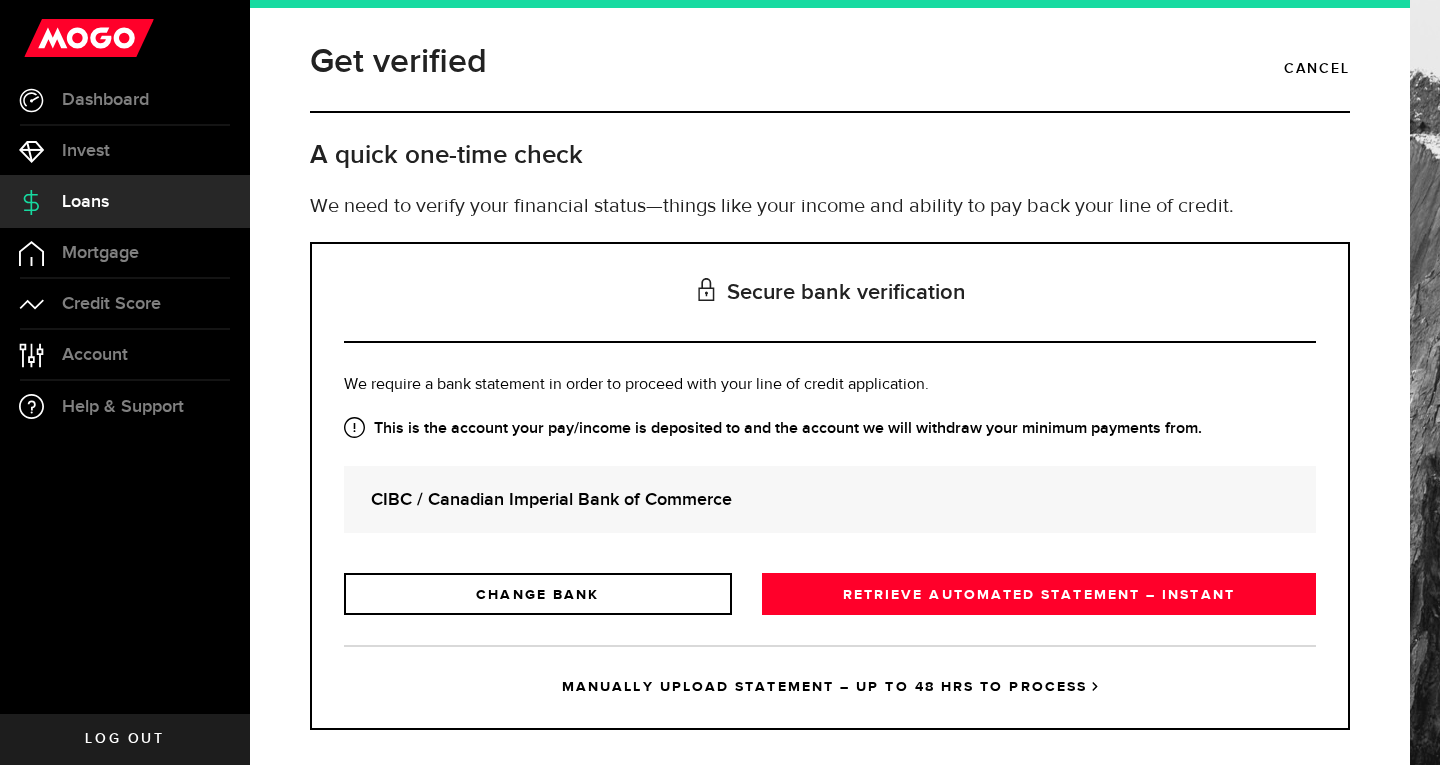 scroll, scrollTop: 0, scrollLeft: 0, axis: both 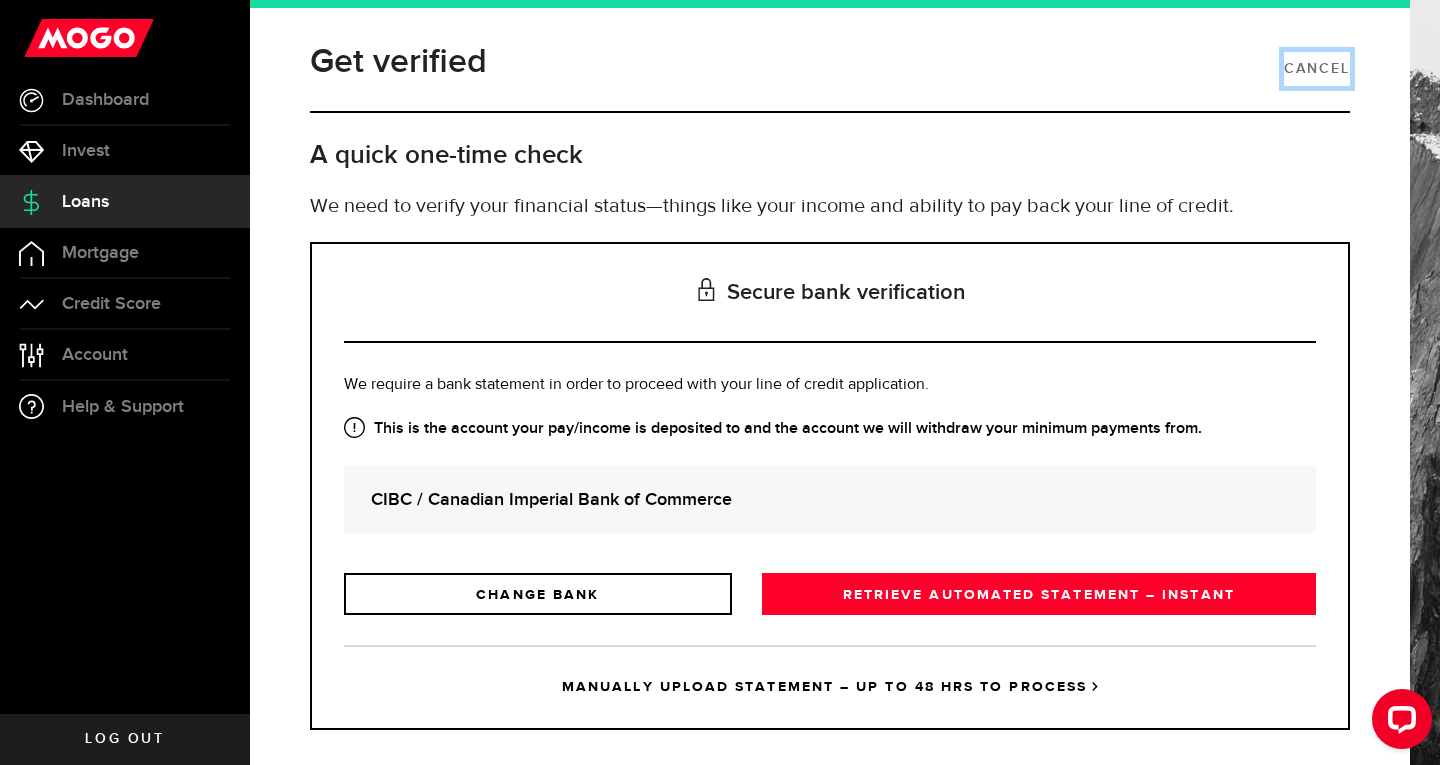 click on "Cancel" at bounding box center [1317, 69] 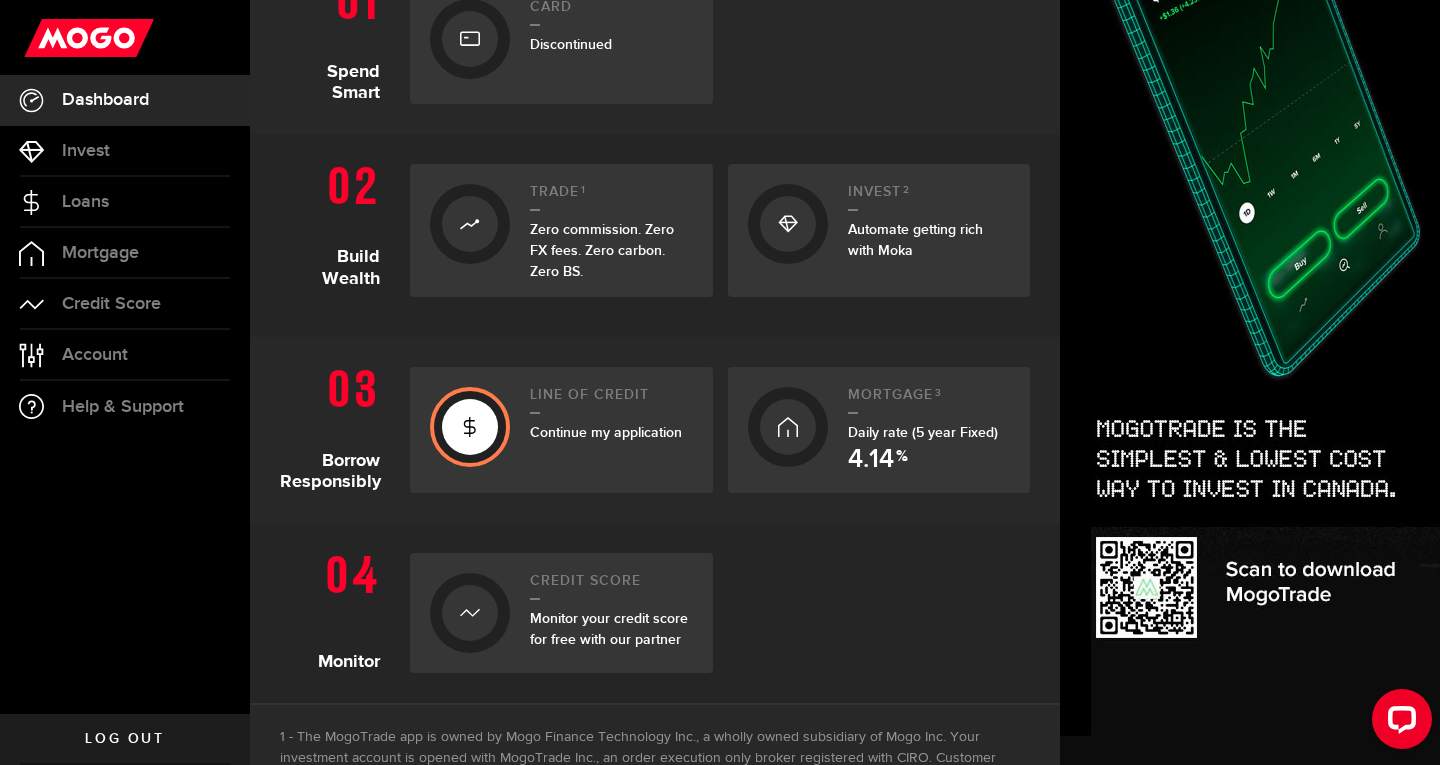 scroll, scrollTop: 775, scrollLeft: 0, axis: vertical 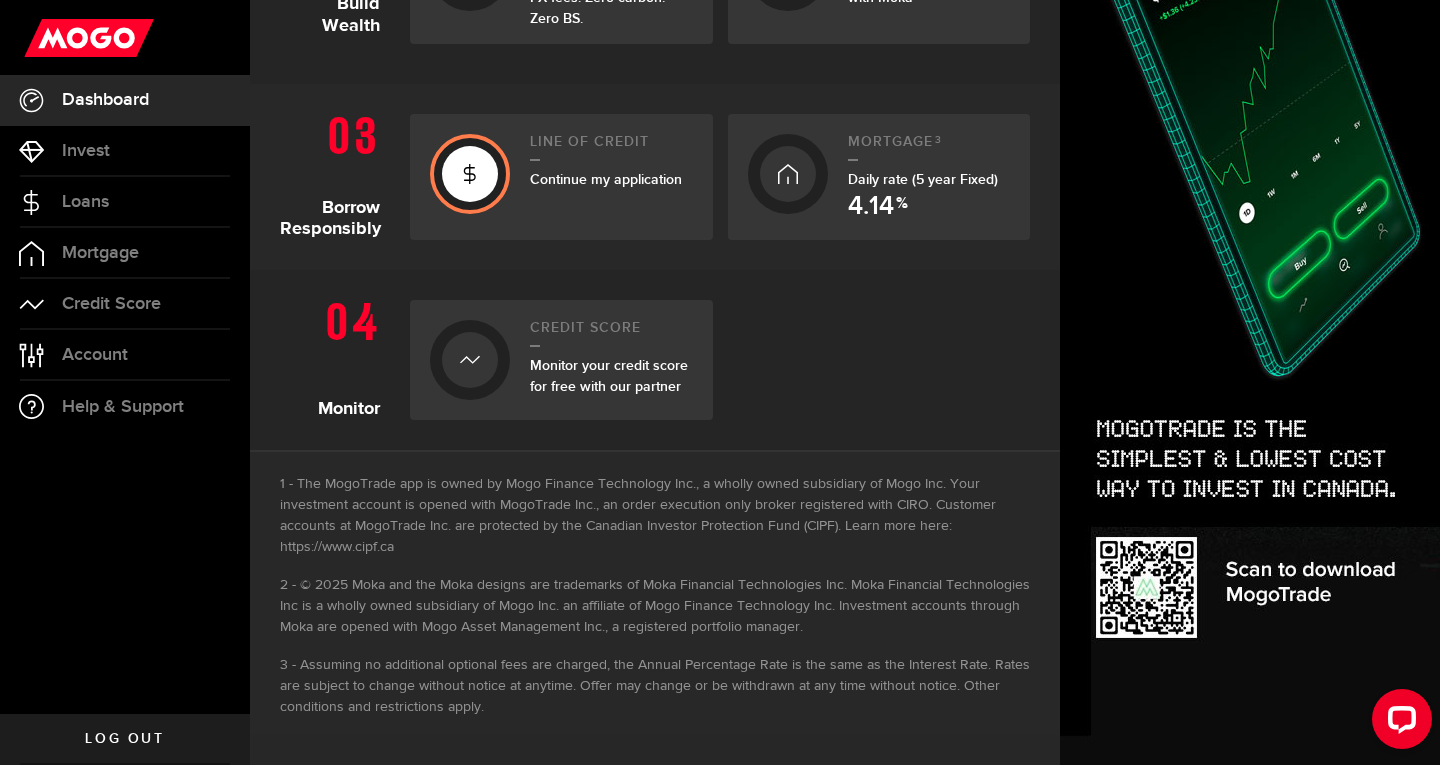 click on "Line of credit Continue my application" at bounding box center (611, 177) 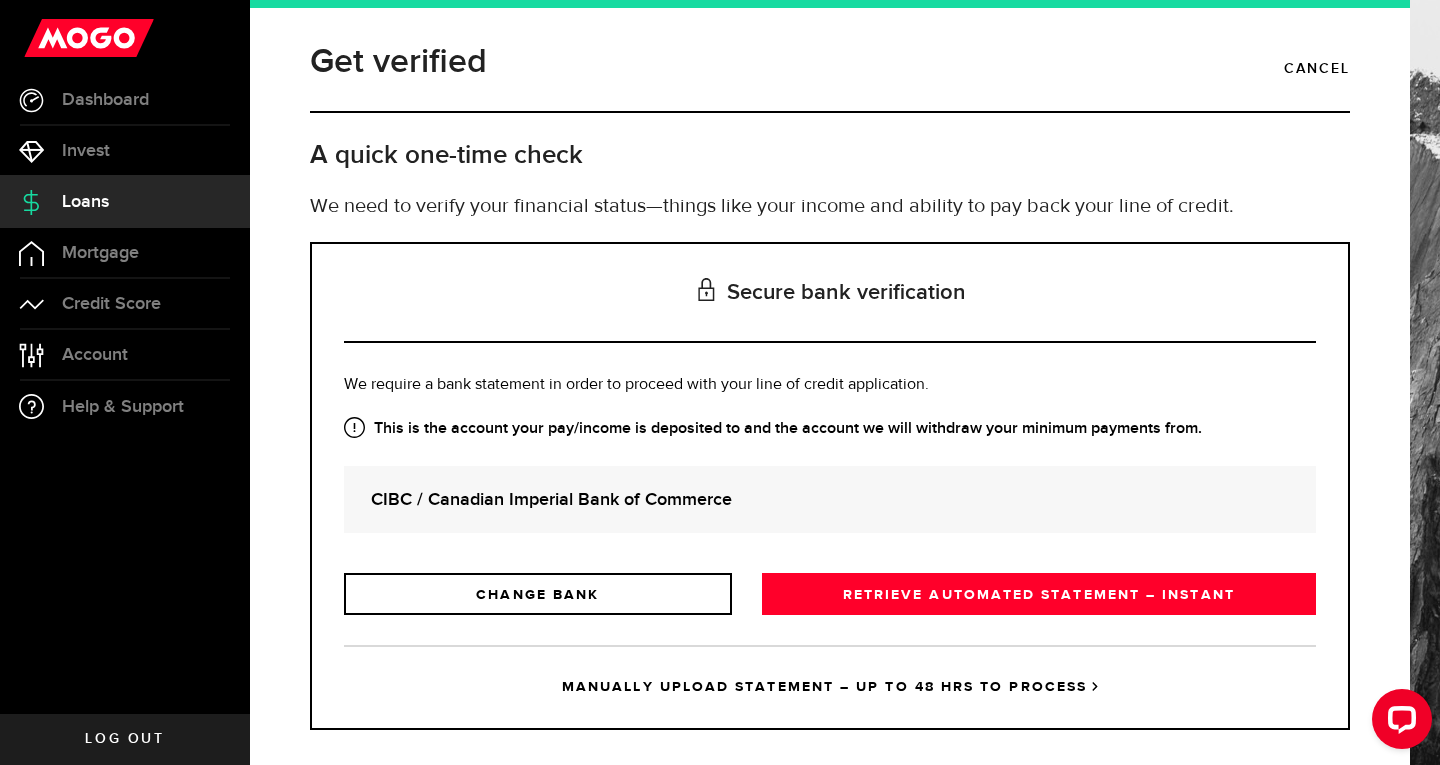 click on "MANUALLY UPLOAD STATEMENT – UP TO 48 HRS TO PROCESS" at bounding box center [830, 686] 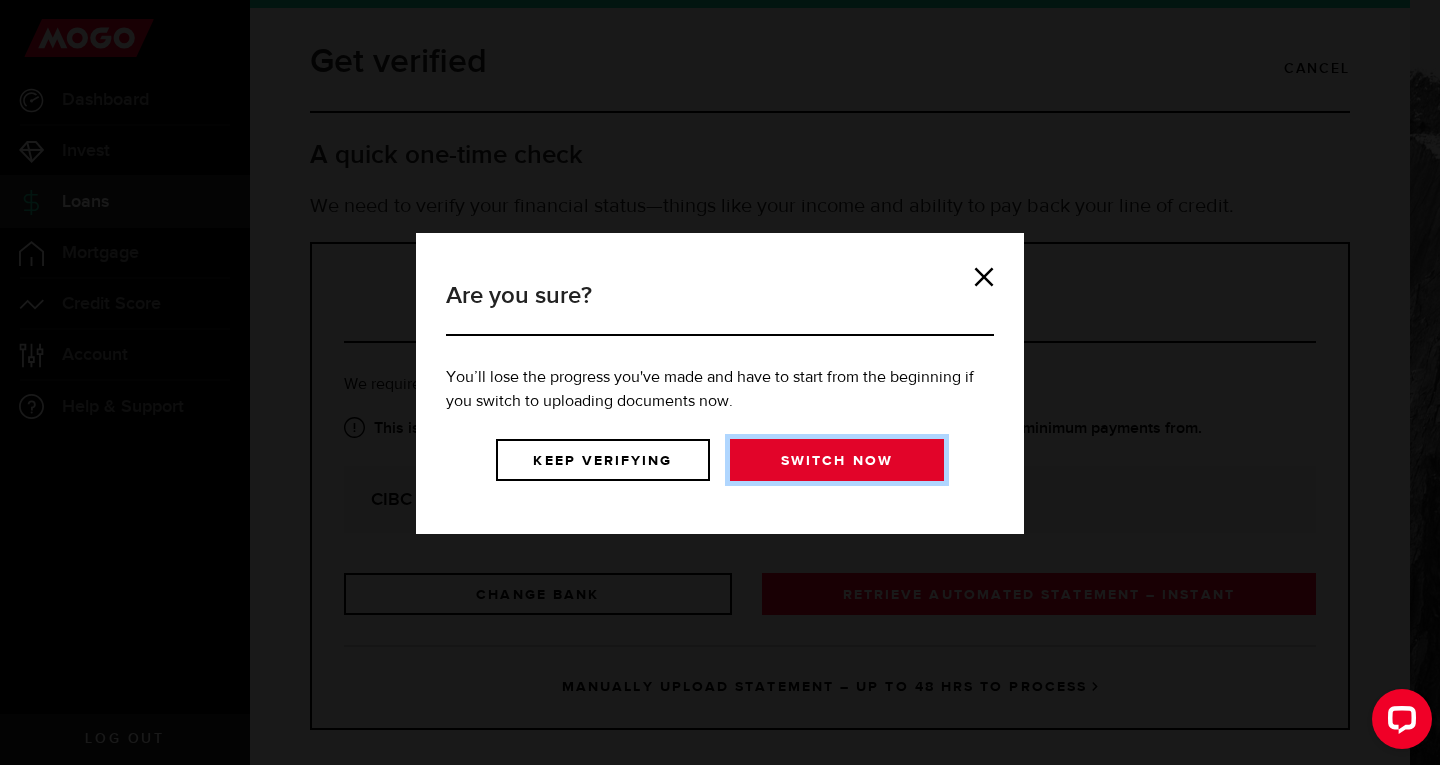 click on "Switch now" at bounding box center [837, 460] 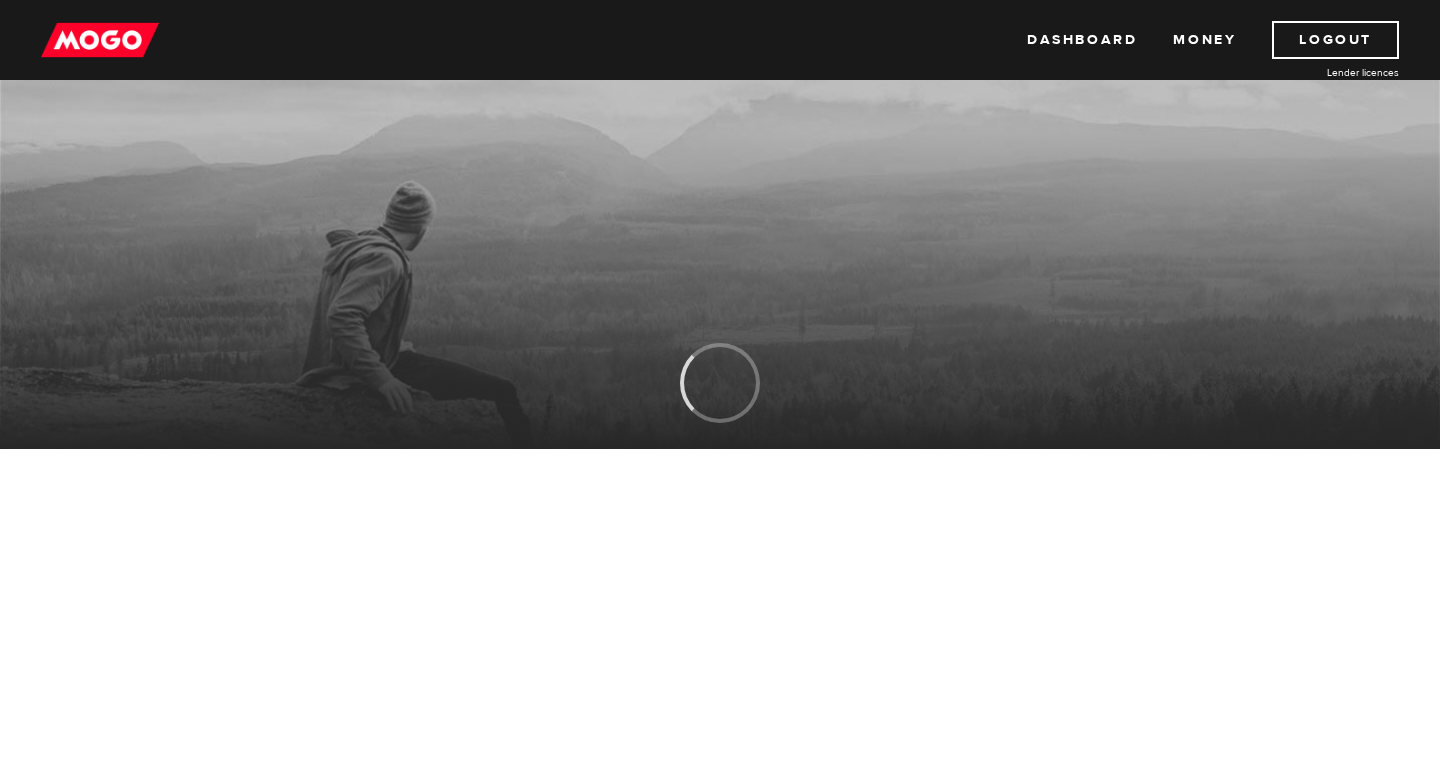 scroll, scrollTop: 0, scrollLeft: 0, axis: both 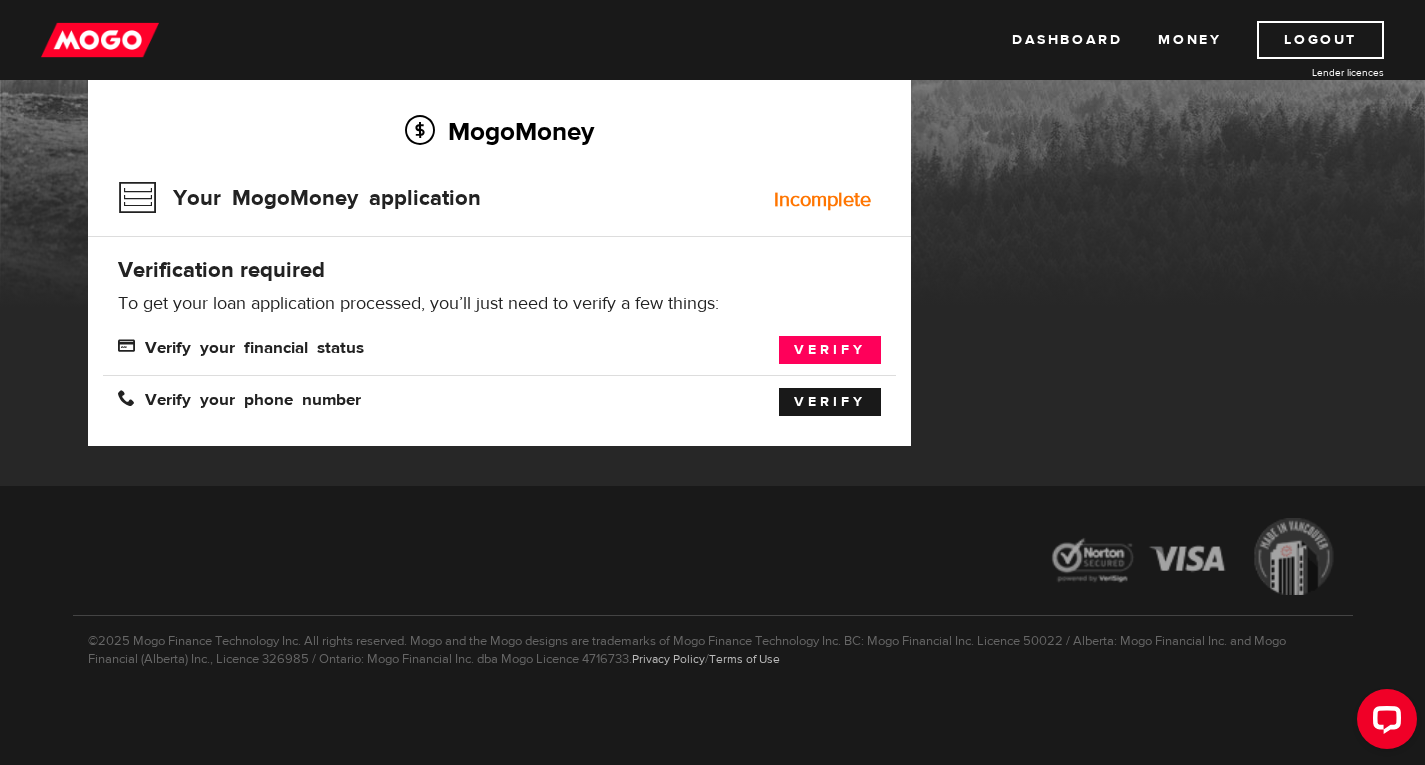 click on "Verify" at bounding box center (830, 402) 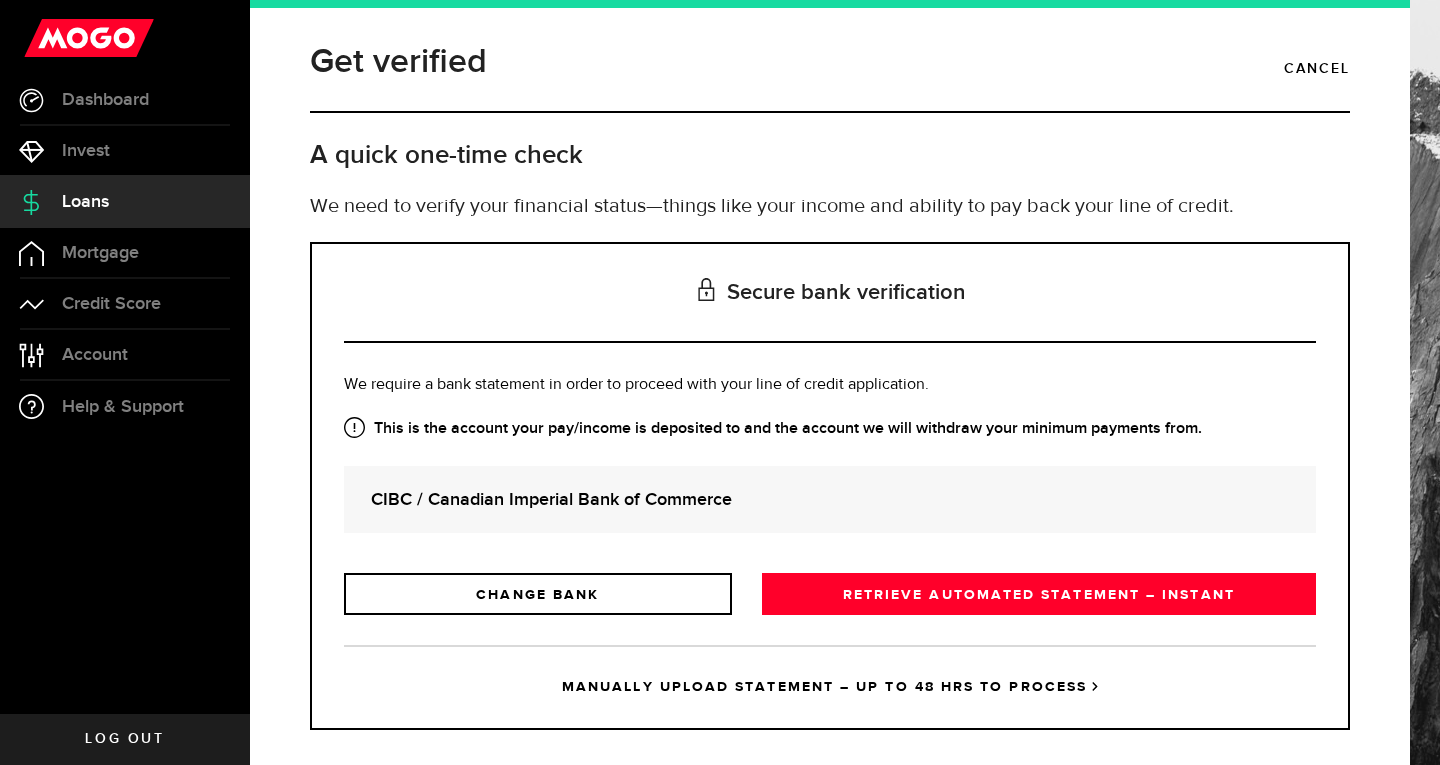 scroll, scrollTop: 0, scrollLeft: 0, axis: both 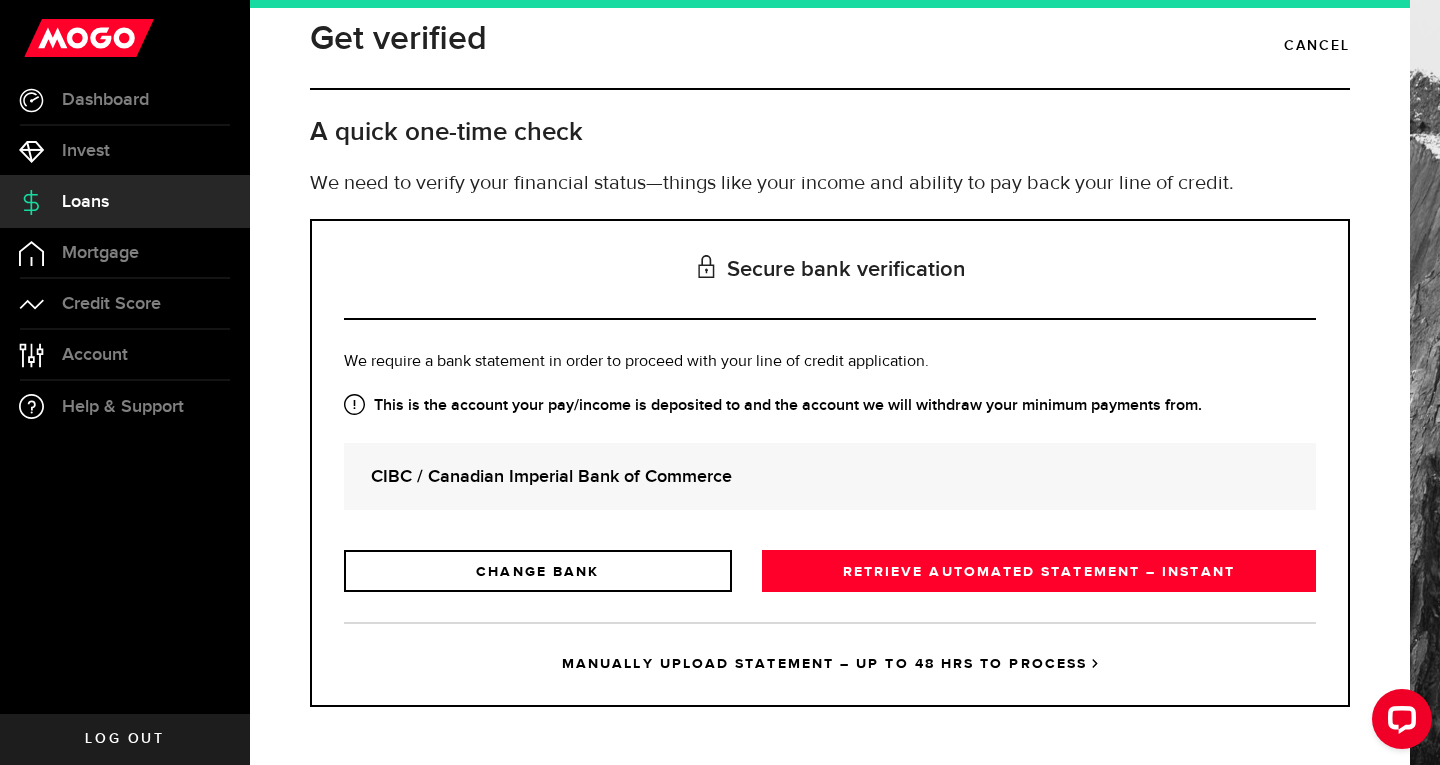 click on "MANUALLY UPLOAD STATEMENT – UP TO 48 HRS TO PROCESS" at bounding box center [830, 663] 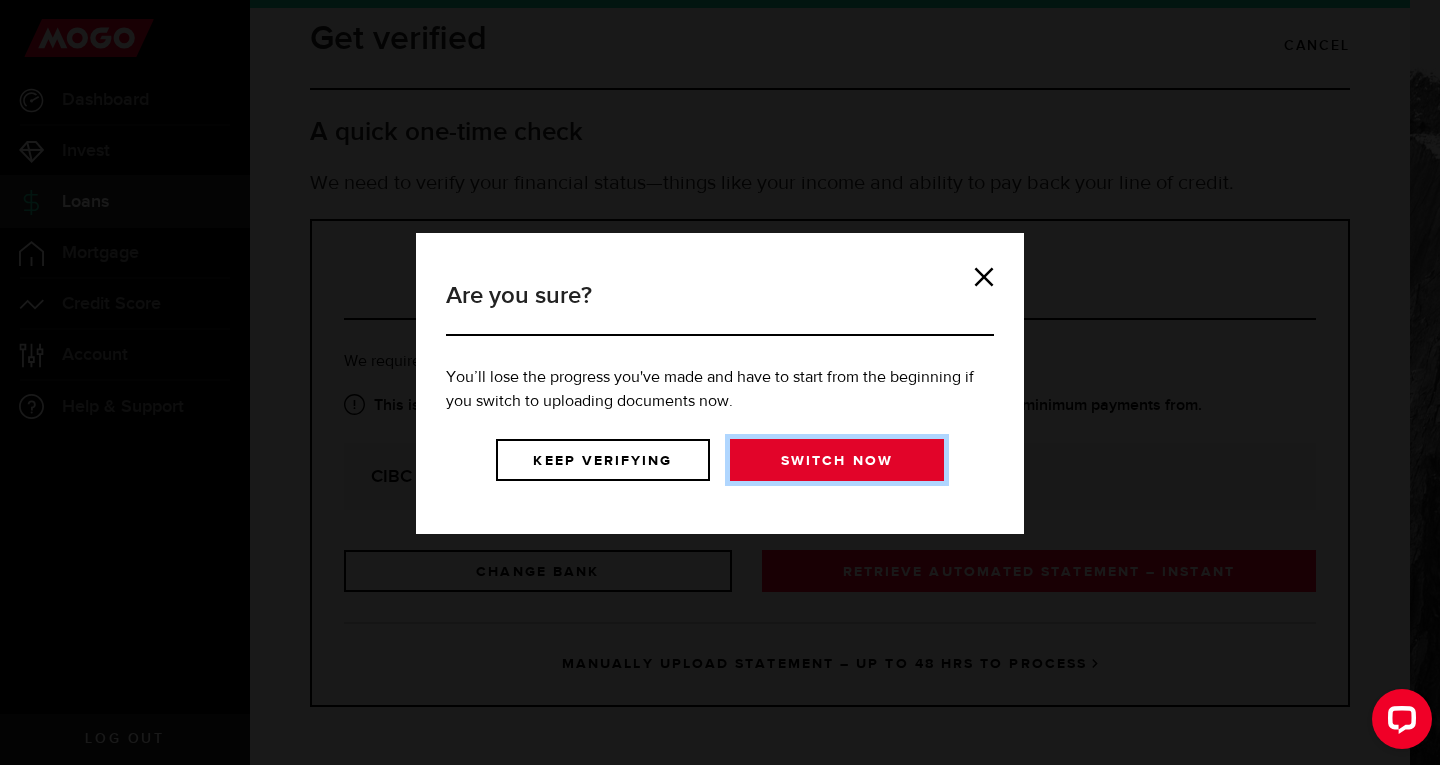 click on "Switch now" at bounding box center [837, 460] 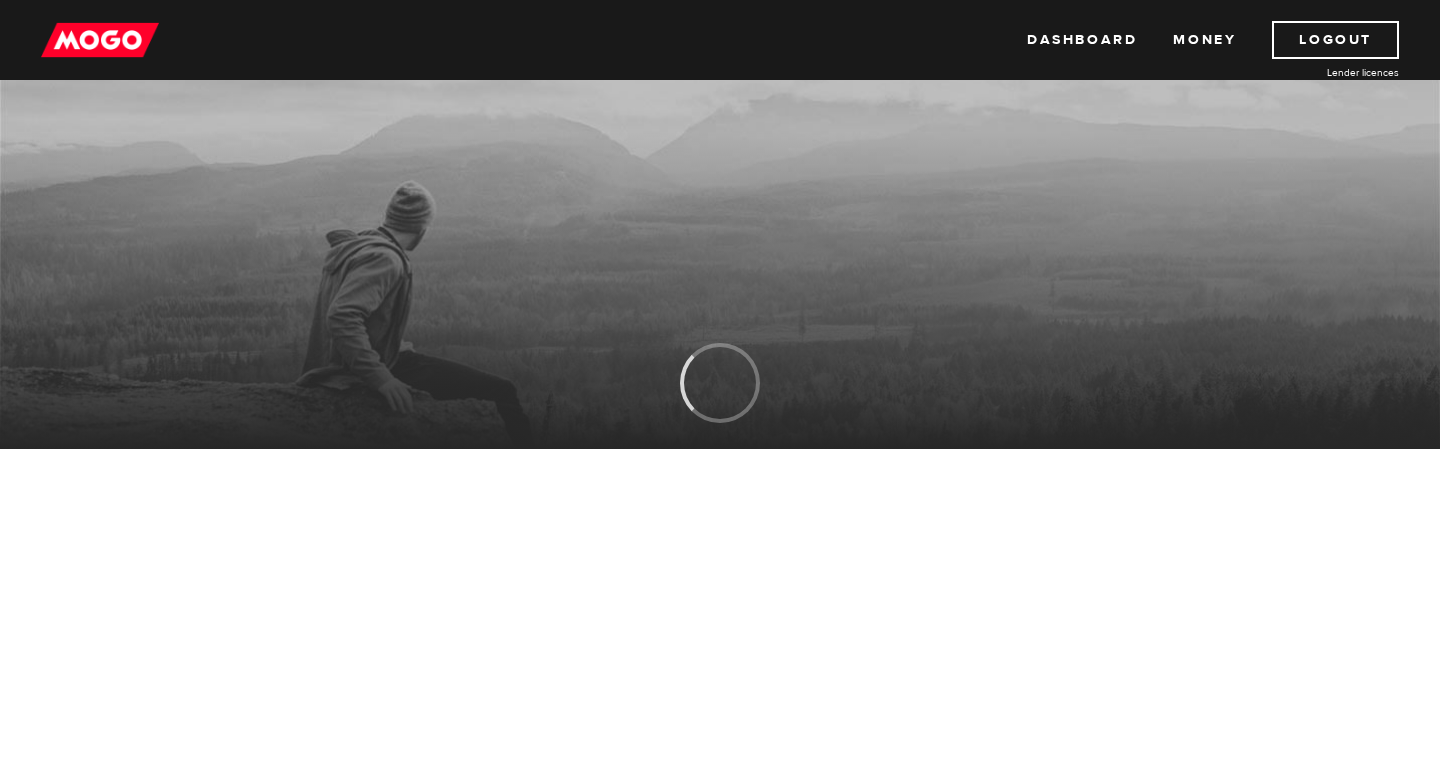 scroll, scrollTop: 0, scrollLeft: 0, axis: both 